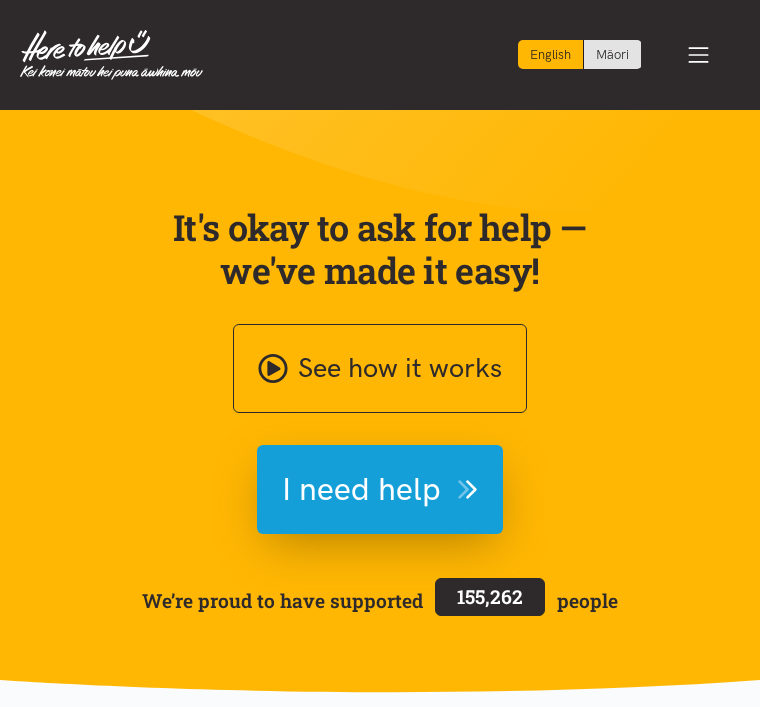 scroll, scrollTop: 0, scrollLeft: 0, axis: both 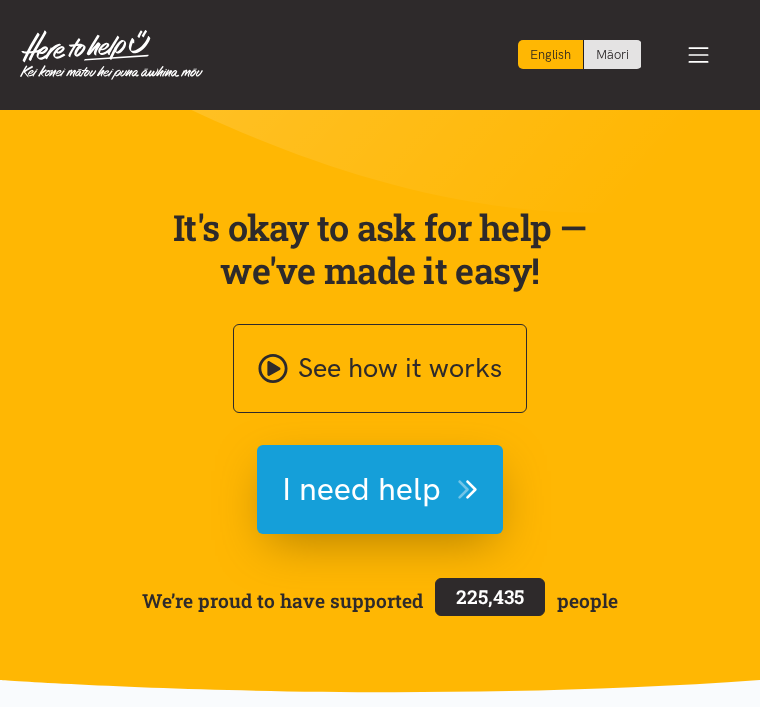 click on "I need help" at bounding box center (361, 489) 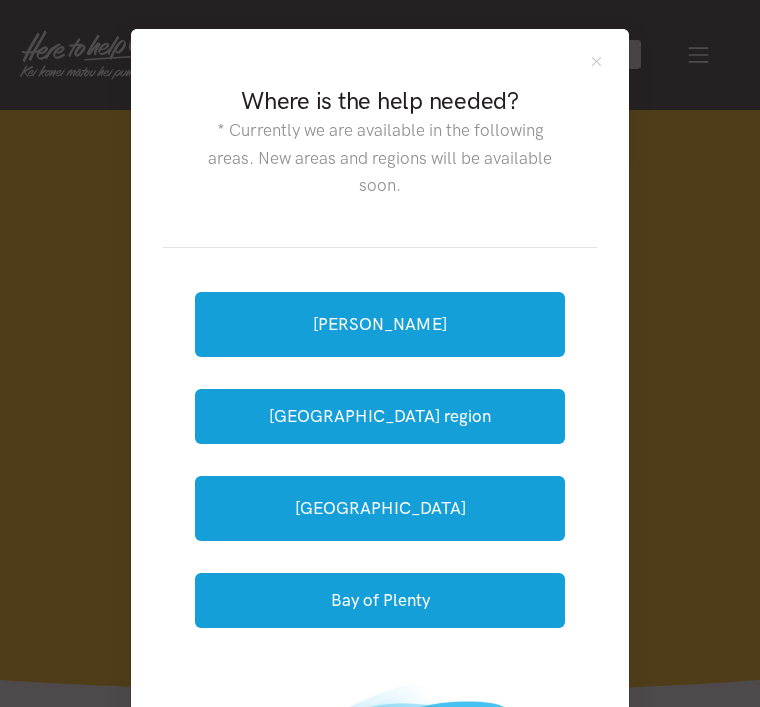 click on "[GEOGRAPHIC_DATA]" at bounding box center (380, 508) 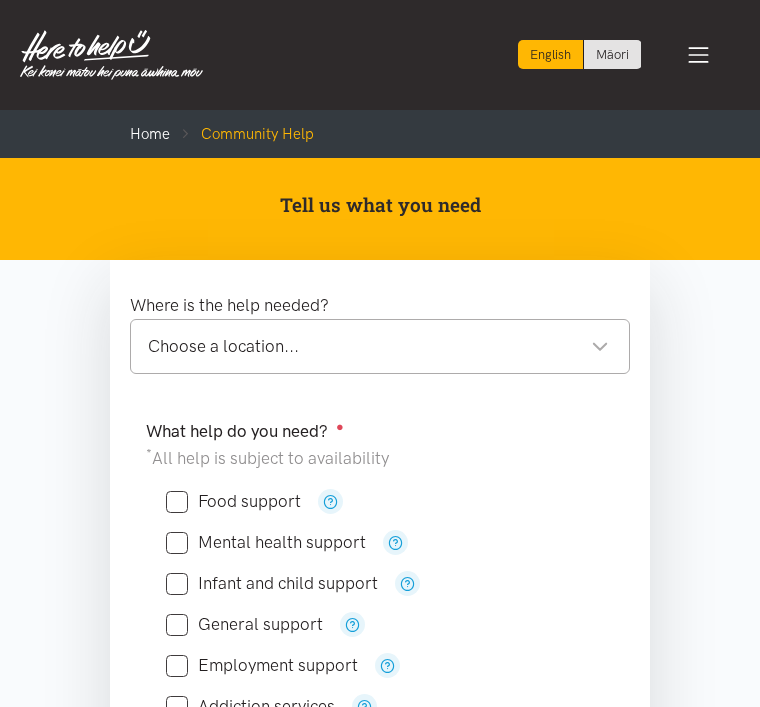 scroll, scrollTop: 0, scrollLeft: 0, axis: both 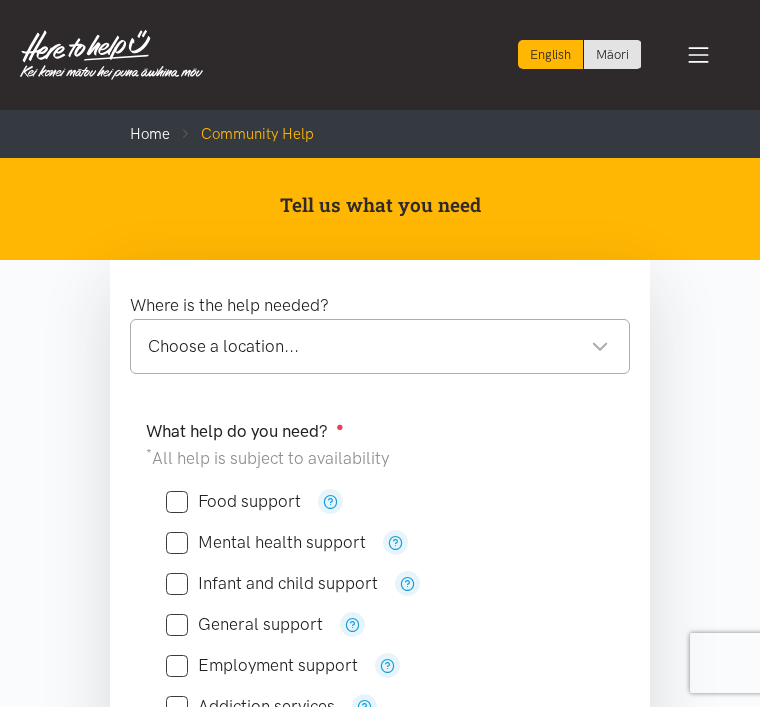 click on "Choose a location..." at bounding box center [378, 346] 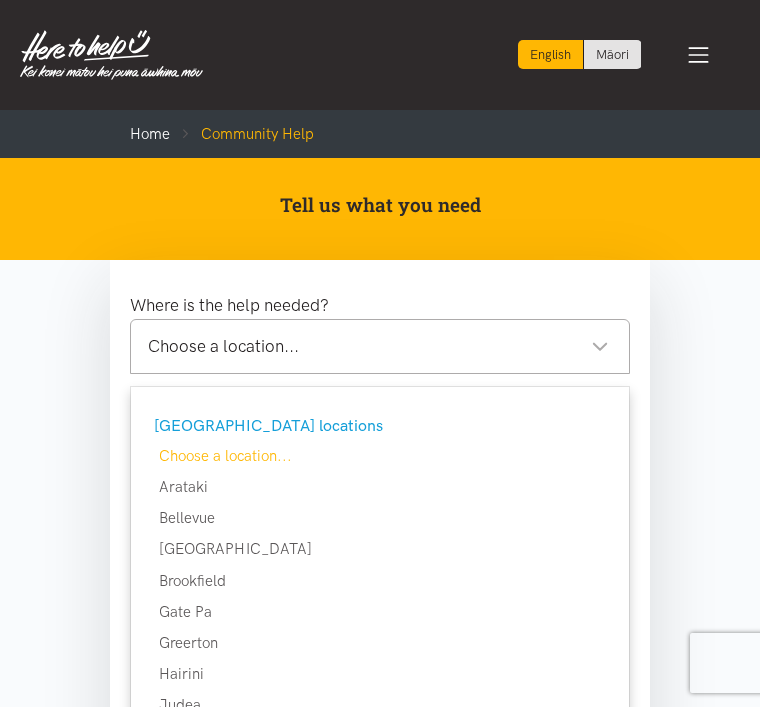 click on "Where is the help needed?
Choose a location... Choose a location... Tauranga locations Choose a location... Arataki Bellevue Bethlehem Brookfield Gate Pa Greerton Hairini Judea Kairua Matapihi Matua Maungatapu Merivale Moturiki Island Mount Maunganui Ohauiti Omanawa Omanu Oropi Otūmoetai Papamoa Poike Pyes Pa Tauranga CBD Tauranga South Tauriko Te Puna Waitoa Welcome Bay
What help do you need?   ●
* All help is subject to availability" at bounding box center [380, 1096] 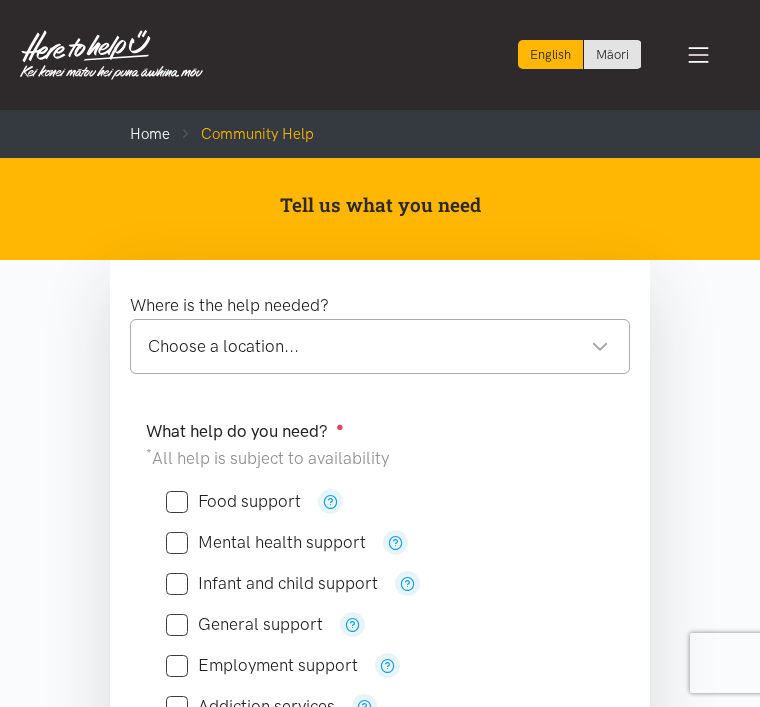click on "Where is the help needed?
Choose a location... Choose a location... Tauranga locations Choose a location... Arataki Bellevue Bethlehem Brookfield Gate Pa Greerton Hairini Judea Kairua Matapihi Matua Maungatapu Merivale Moturiki Island Mount Maunganui Ohauiti Omanawa Omanu Oropi Otūmoetai Papamoa Poike Pyes Pa Tauranga CBD Tauranga South Tauriko Te Puna Waitoa Welcome Bay" at bounding box center (380, 333) 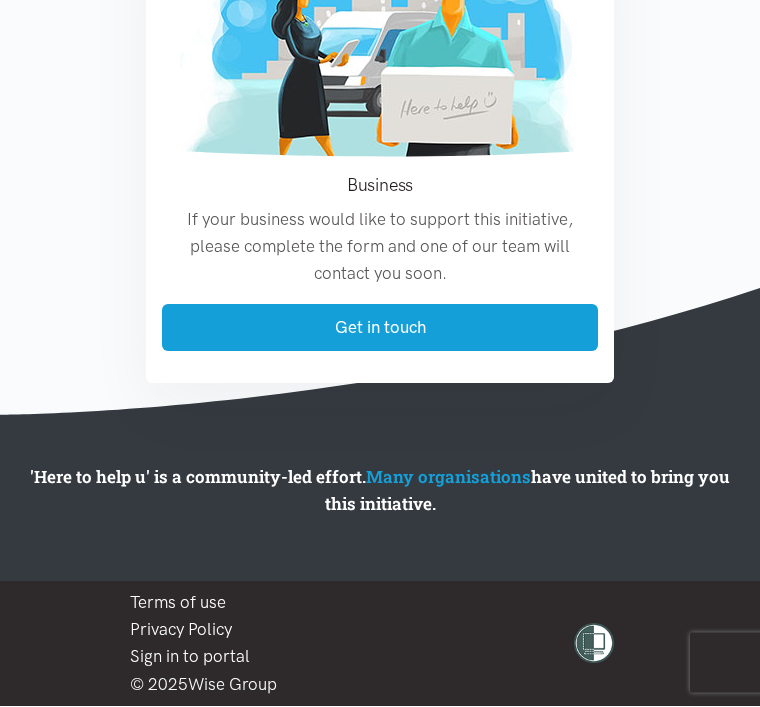scroll, scrollTop: 3674, scrollLeft: 0, axis: vertical 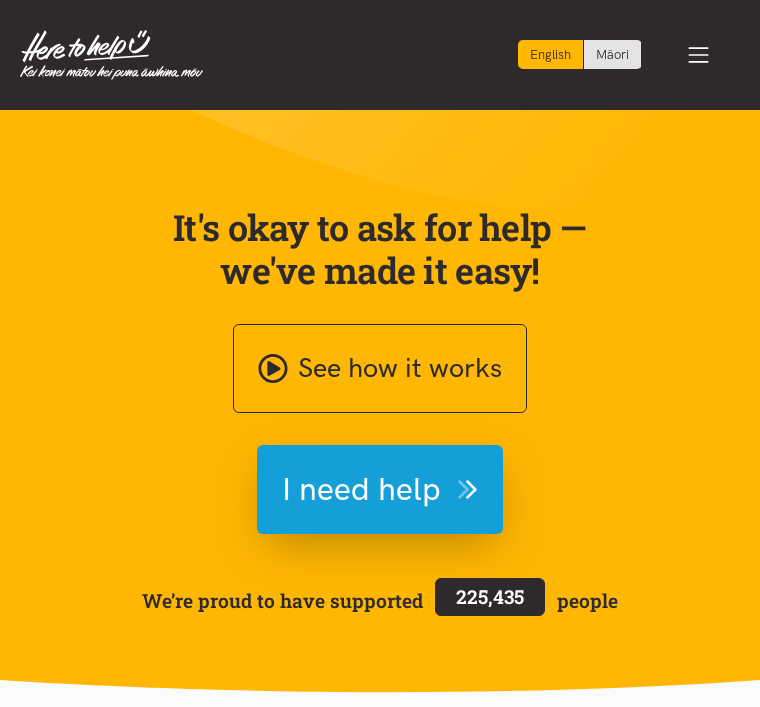 click on "I need help" at bounding box center (361, 489) 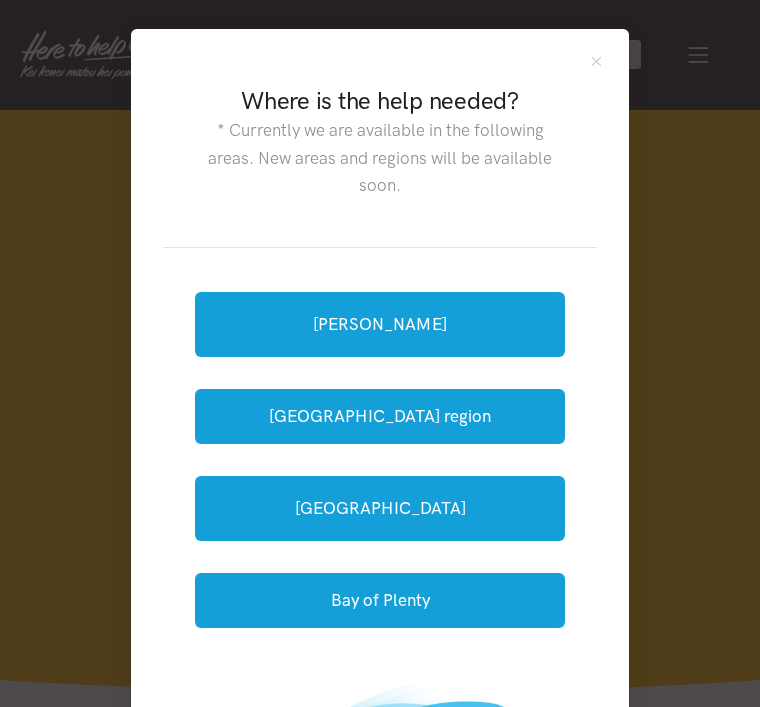 click on "[GEOGRAPHIC_DATA]" at bounding box center [380, 508] 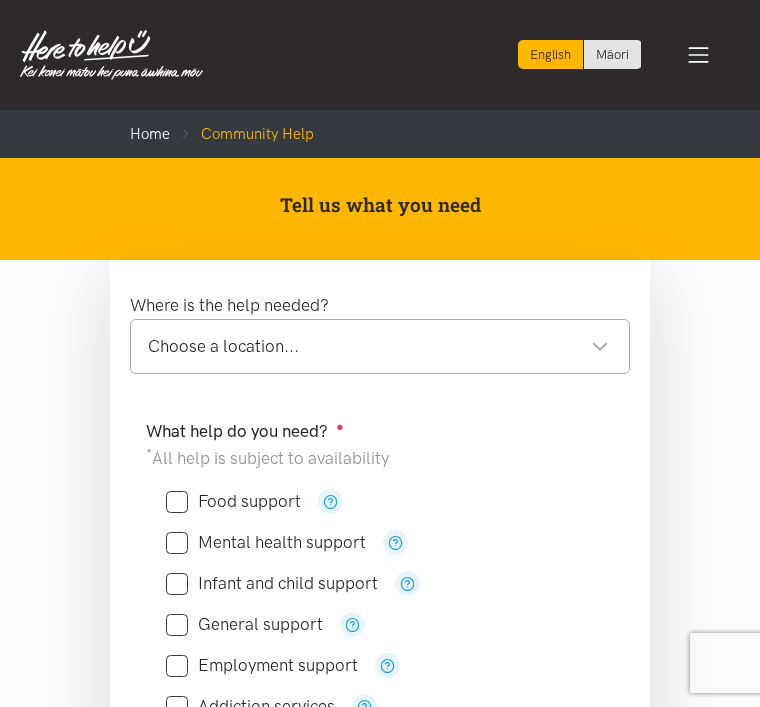 scroll, scrollTop: 0, scrollLeft: 0, axis: both 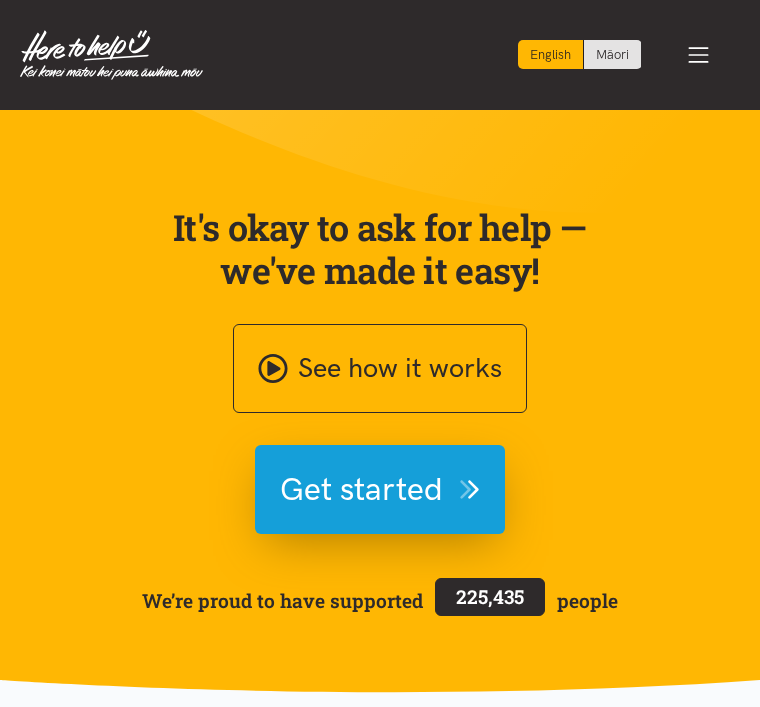 click on "Get started" at bounding box center (361, 489) 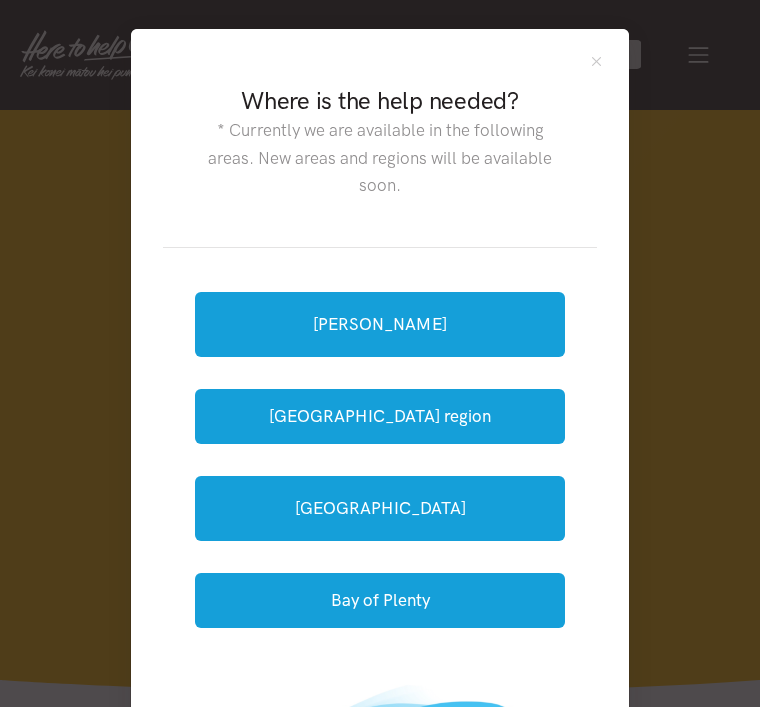 click on "[GEOGRAPHIC_DATA]" at bounding box center [380, 508] 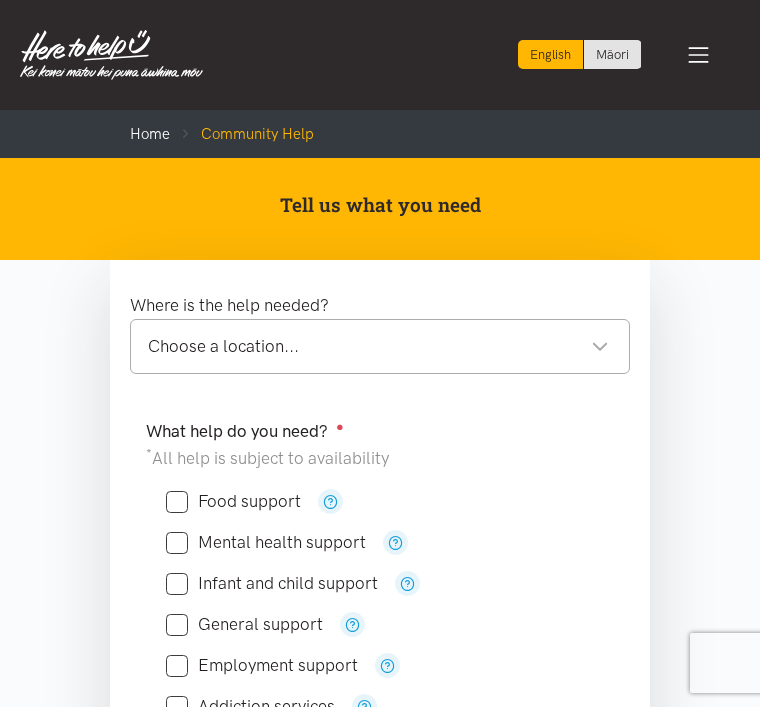 scroll, scrollTop: 0, scrollLeft: 0, axis: both 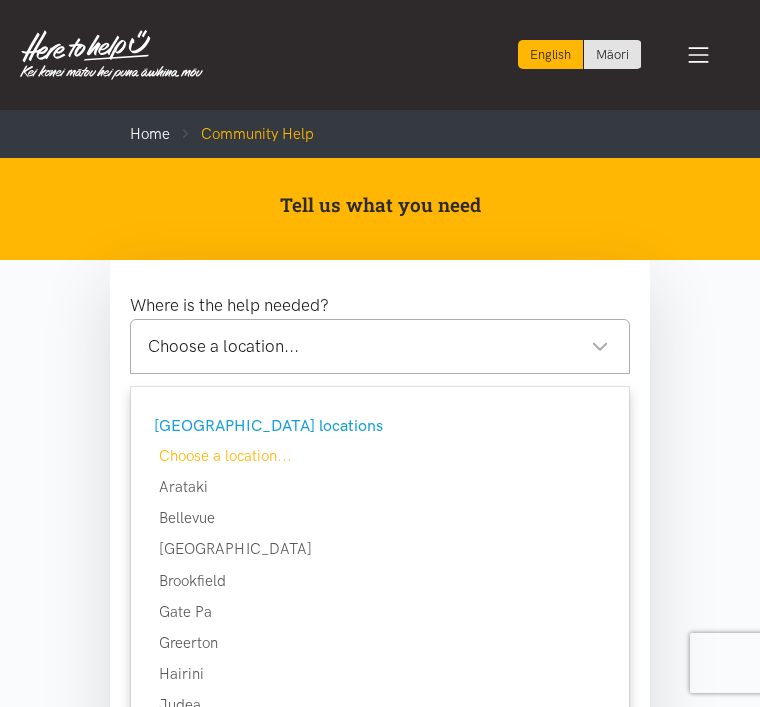 click on "English" at bounding box center (551, 54) 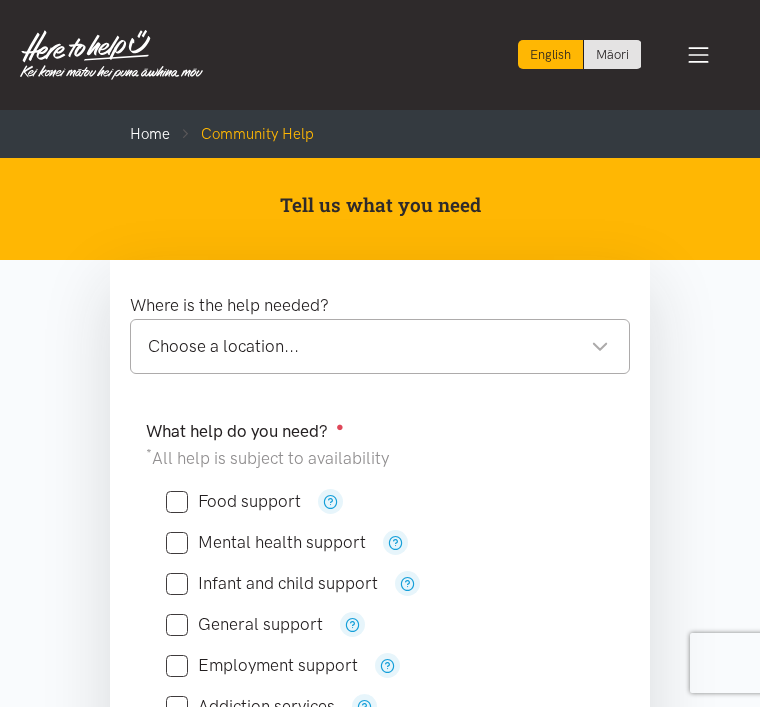 click on "English" at bounding box center (551, 54) 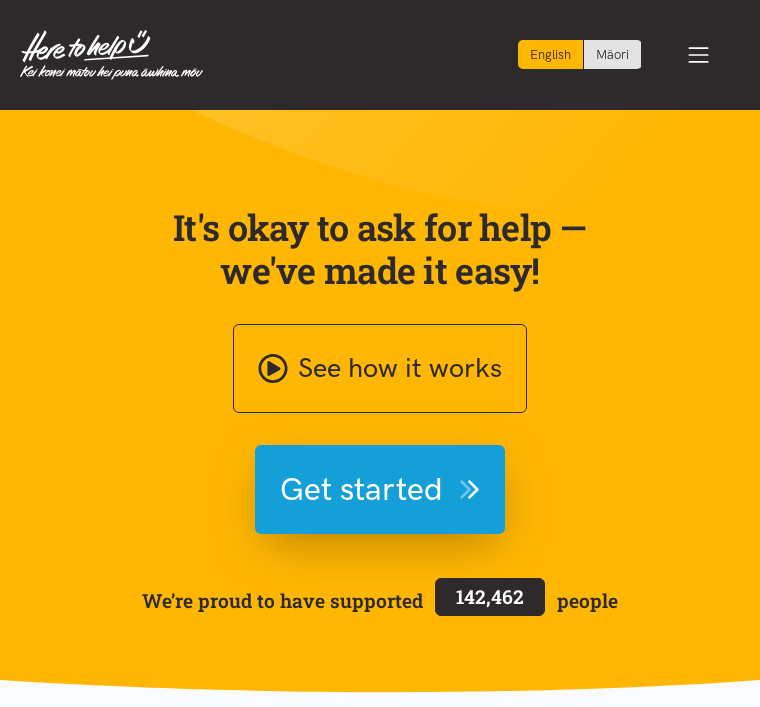 scroll, scrollTop: 0, scrollLeft: 0, axis: both 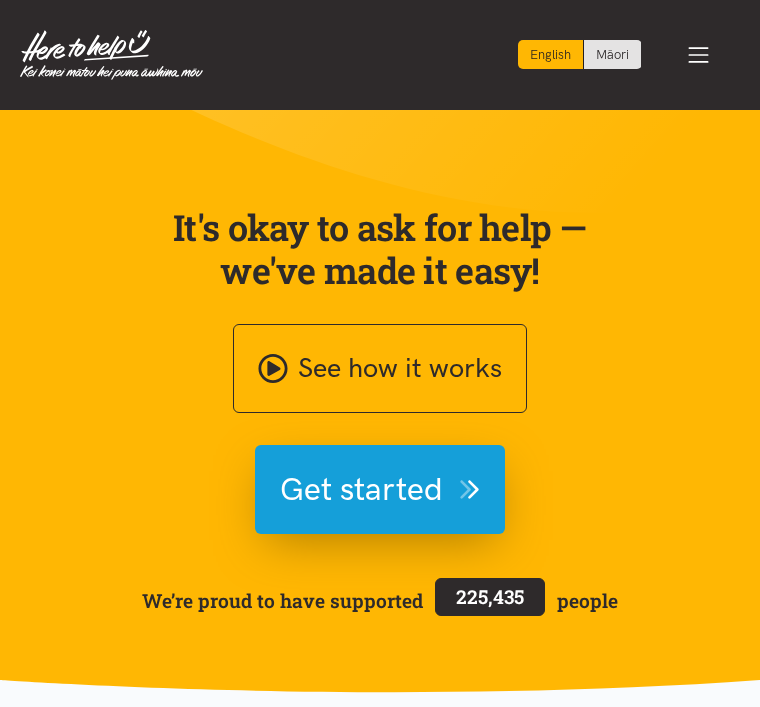 click on "Get started" at bounding box center (361, 489) 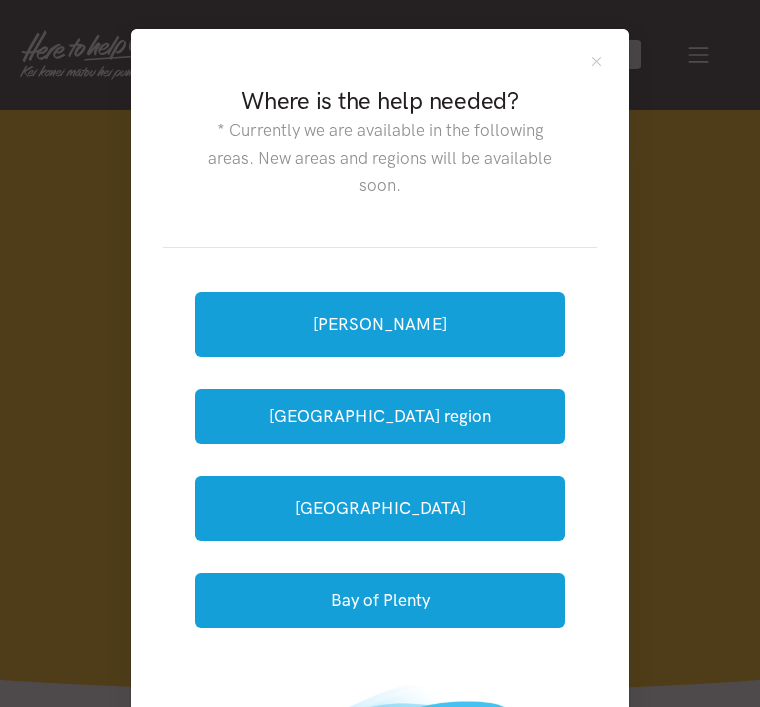 click on "[GEOGRAPHIC_DATA]" at bounding box center [380, 508] 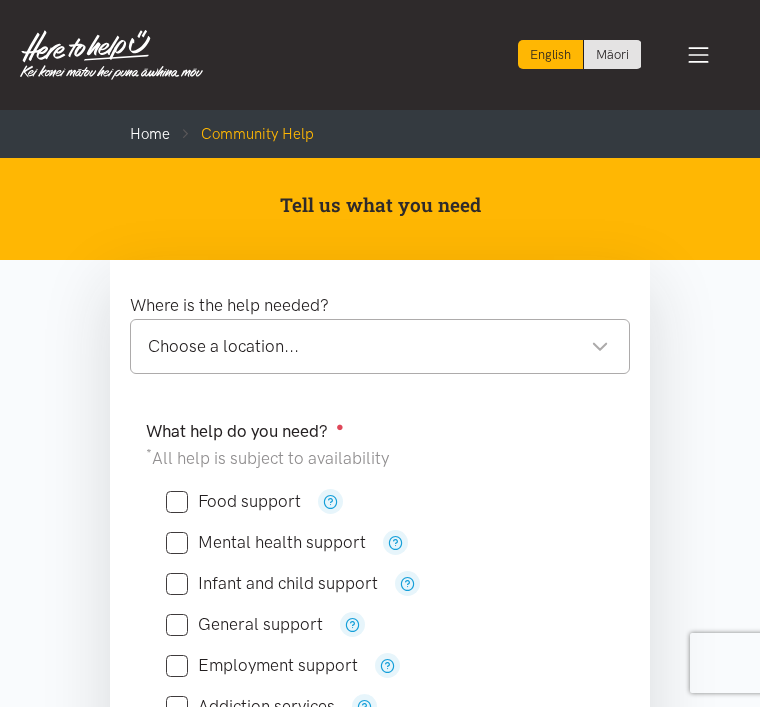 scroll, scrollTop: 0, scrollLeft: 0, axis: both 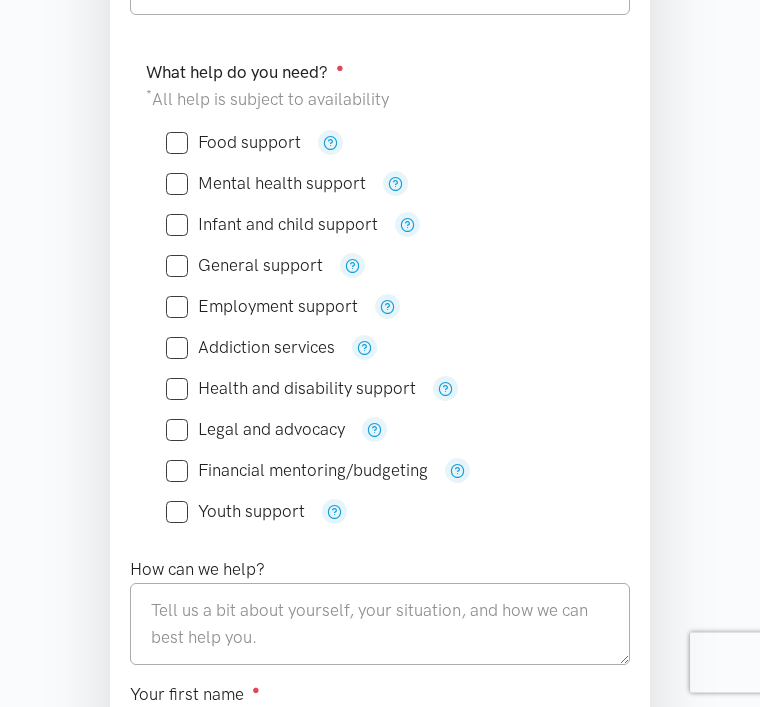click on "Your first name ●" at bounding box center (380, 723) 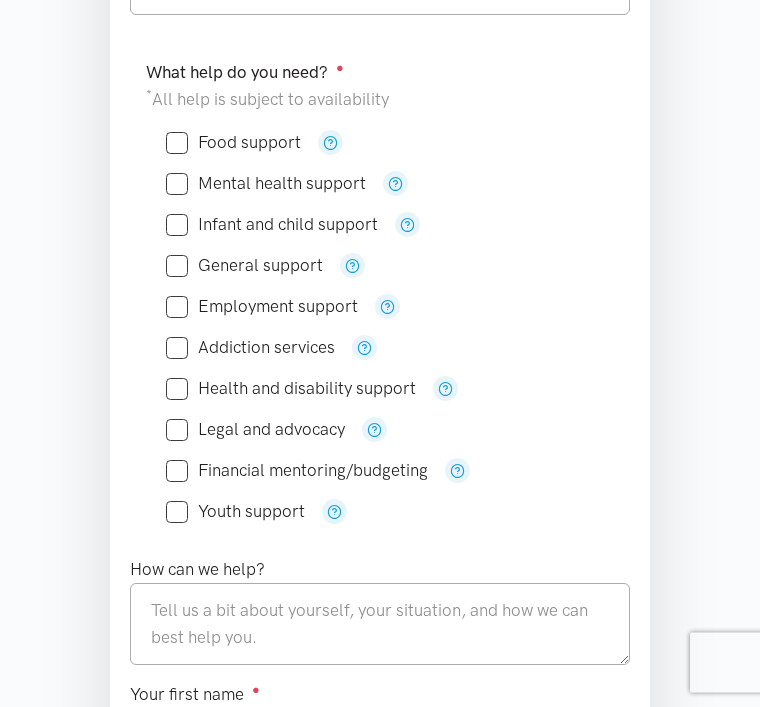 scroll, scrollTop: 359, scrollLeft: 0, axis: vertical 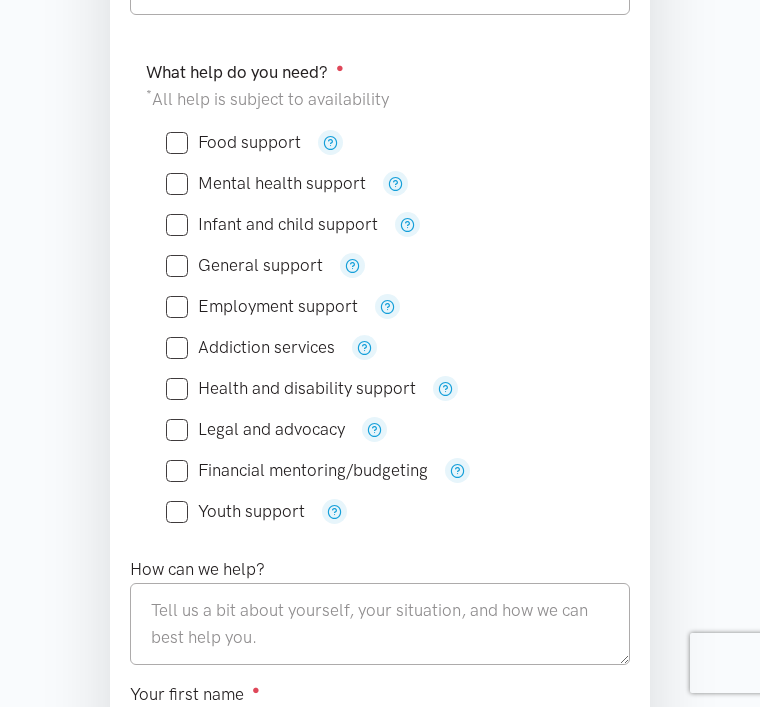 click on "***" at bounding box center (380, 735) 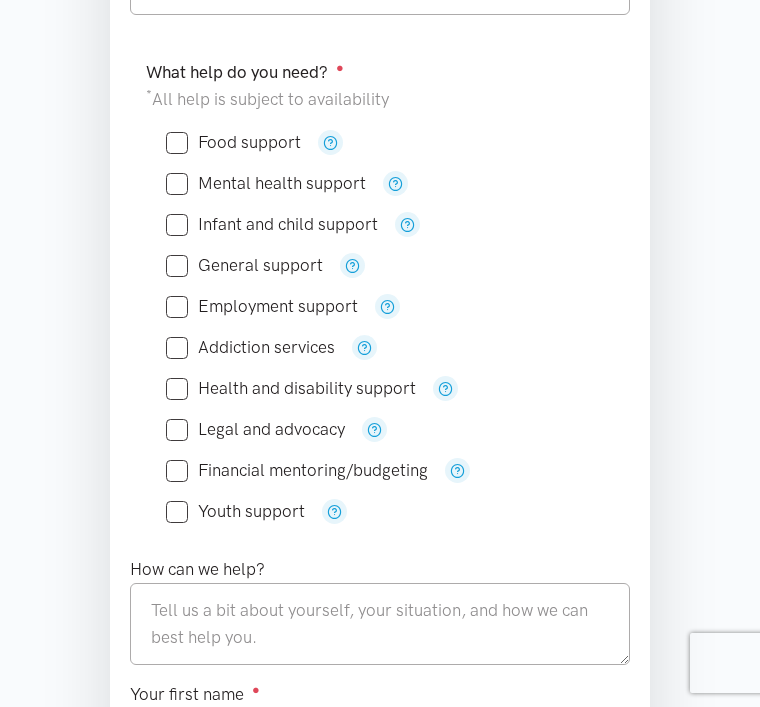 click on "Your first name ●
******" at bounding box center (380, 722) 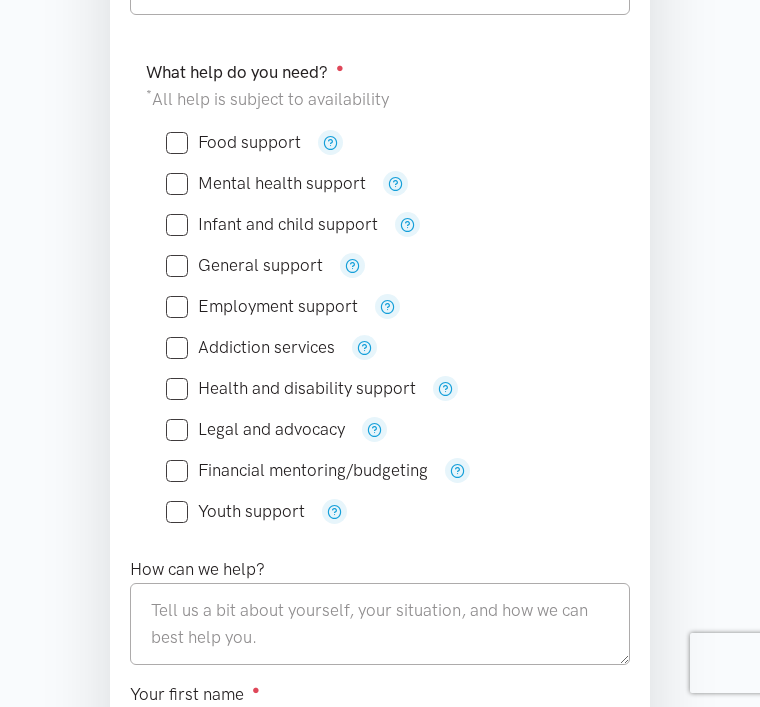 click on "*******" at bounding box center [380, 735] 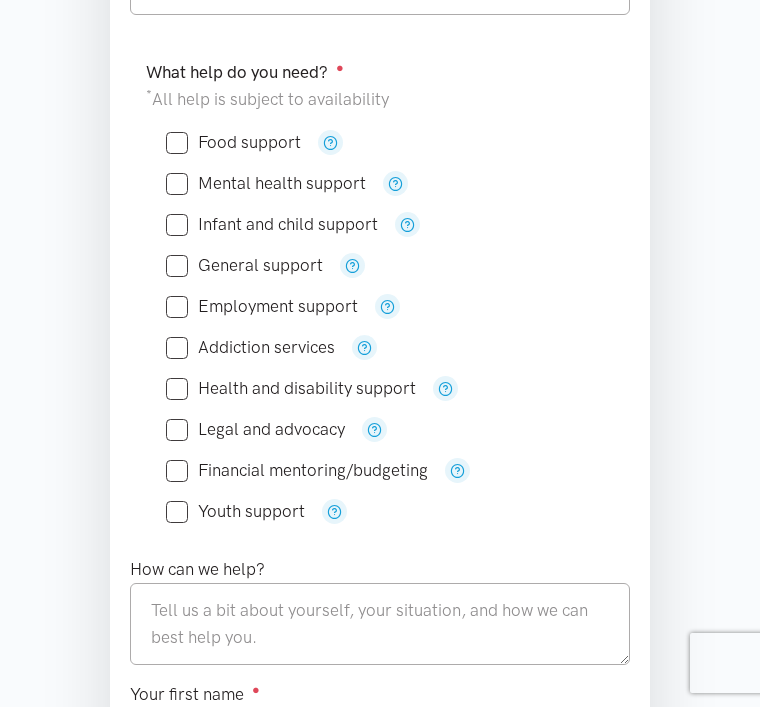 scroll, scrollTop: 807, scrollLeft: 0, axis: vertical 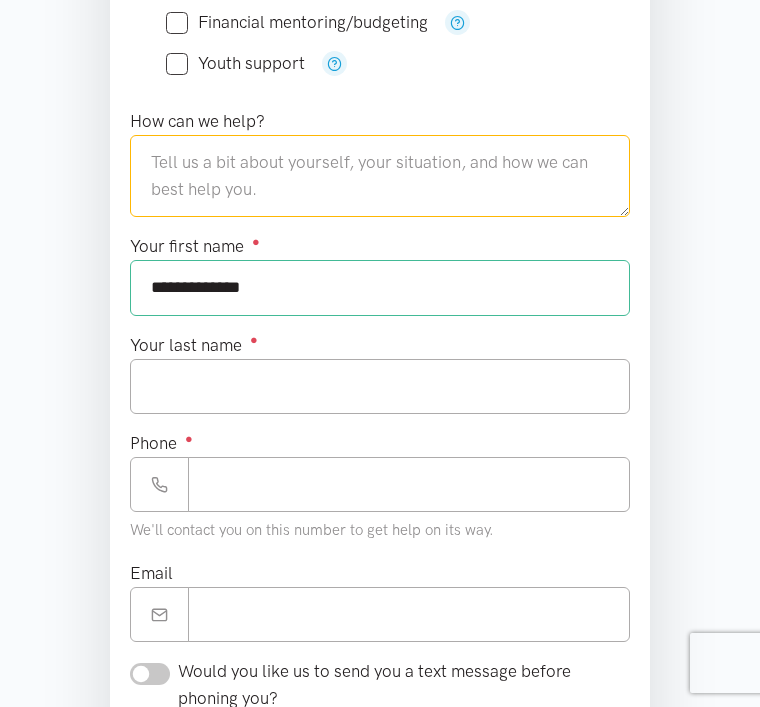 click at bounding box center (380, 176) 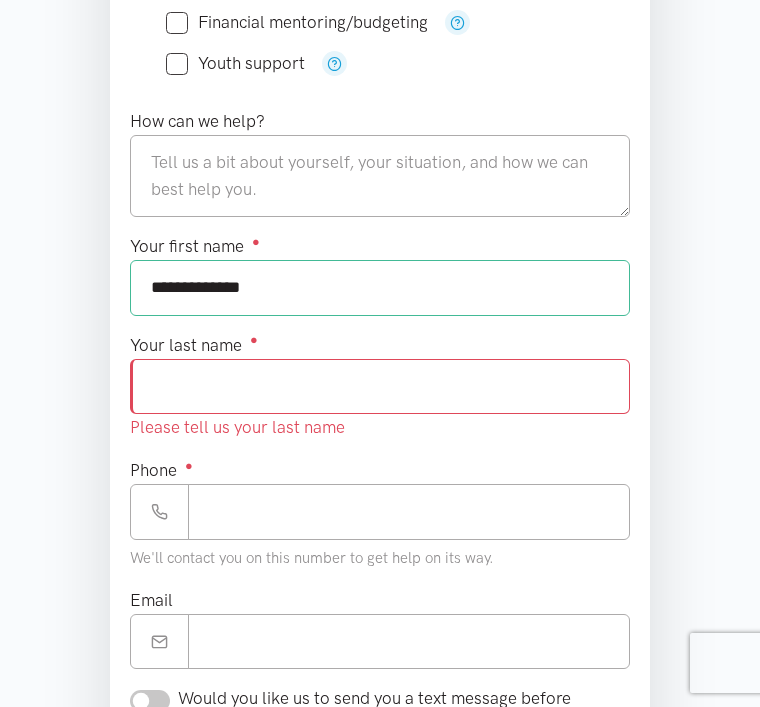 click on "**********" at bounding box center [380, 274] 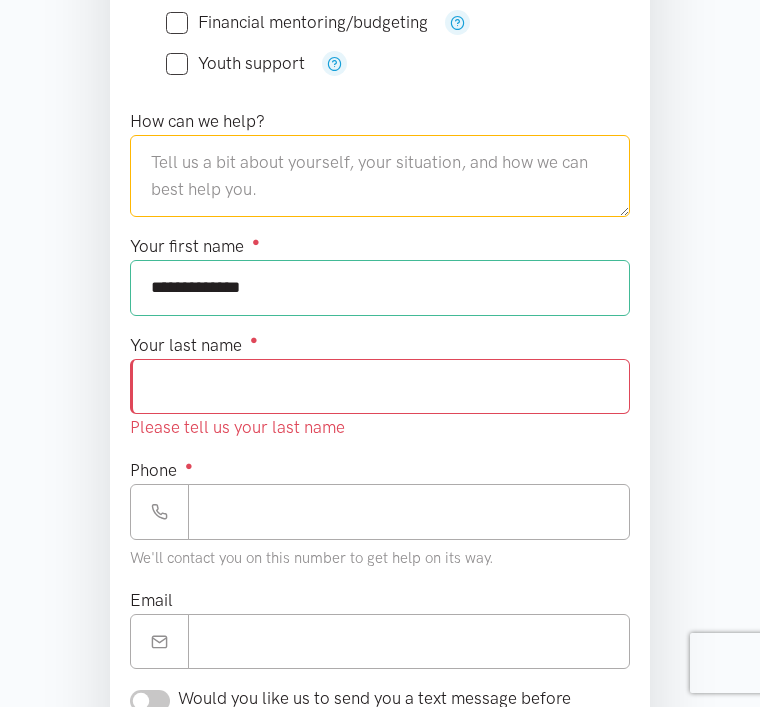 click at bounding box center [380, 176] 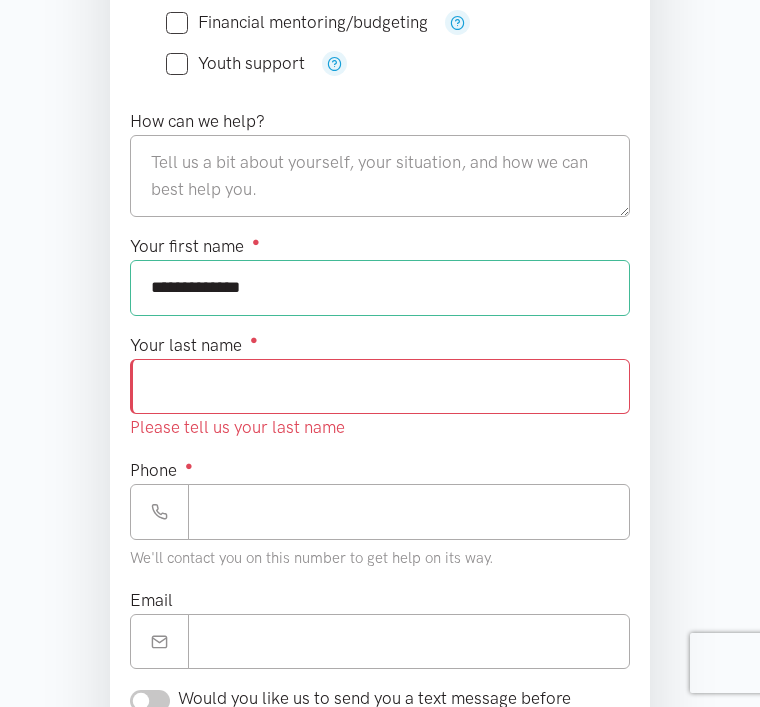 click on "**********" at bounding box center (380, 287) 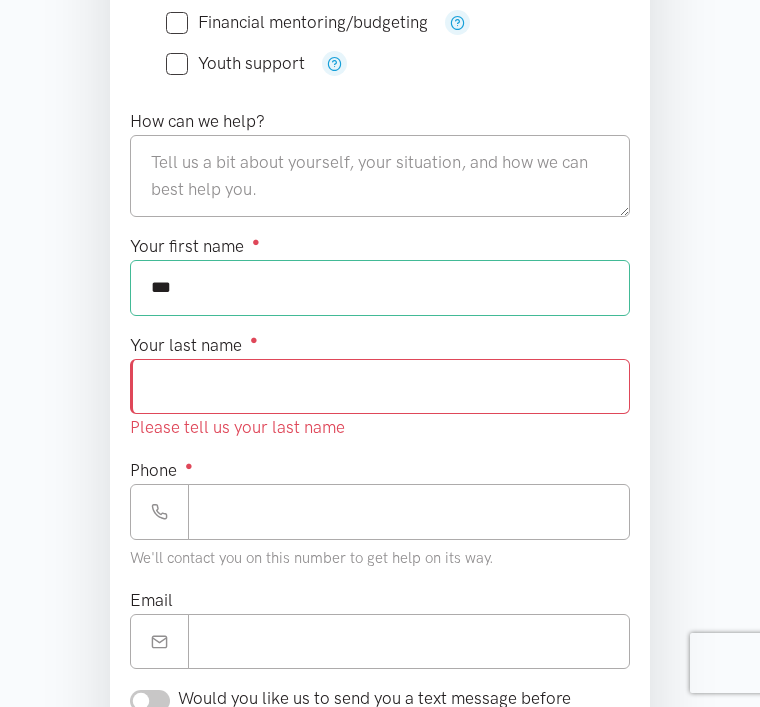 click on "***" at bounding box center (380, 287) 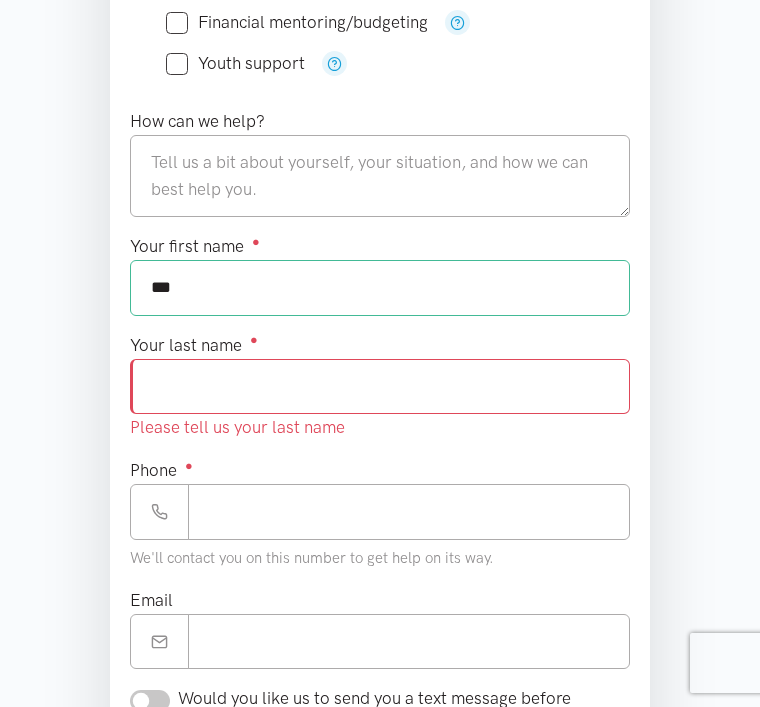 click on "Your last name ●
Please tell us your last name" at bounding box center (380, 387) 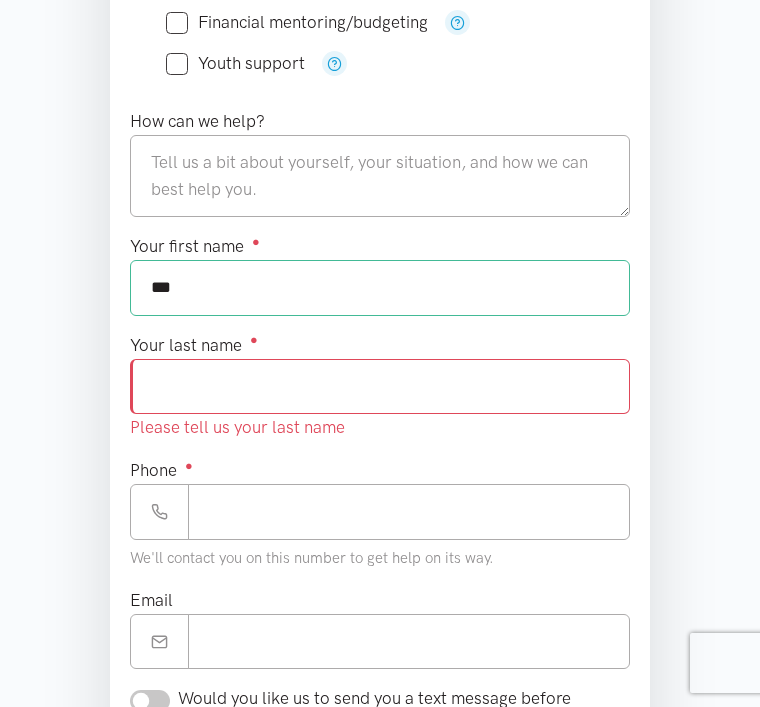click on "Your first name ●
***" at bounding box center (380, 282) 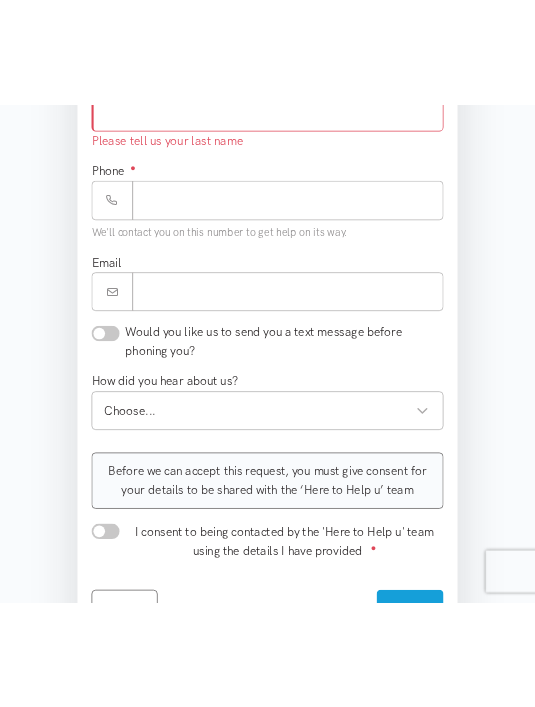 scroll, scrollTop: 1219, scrollLeft: 0, axis: vertical 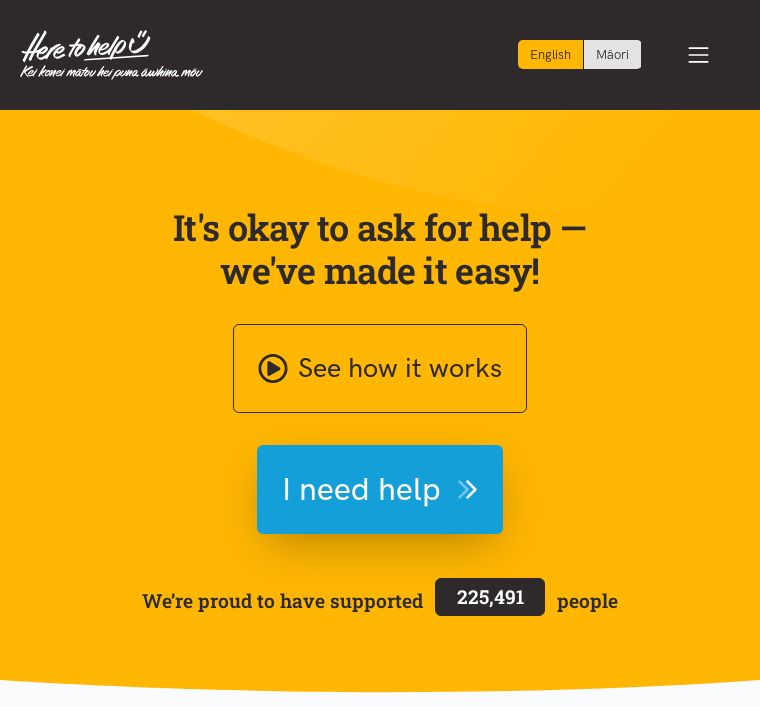 click on "See how it works" at bounding box center (380, 368) 